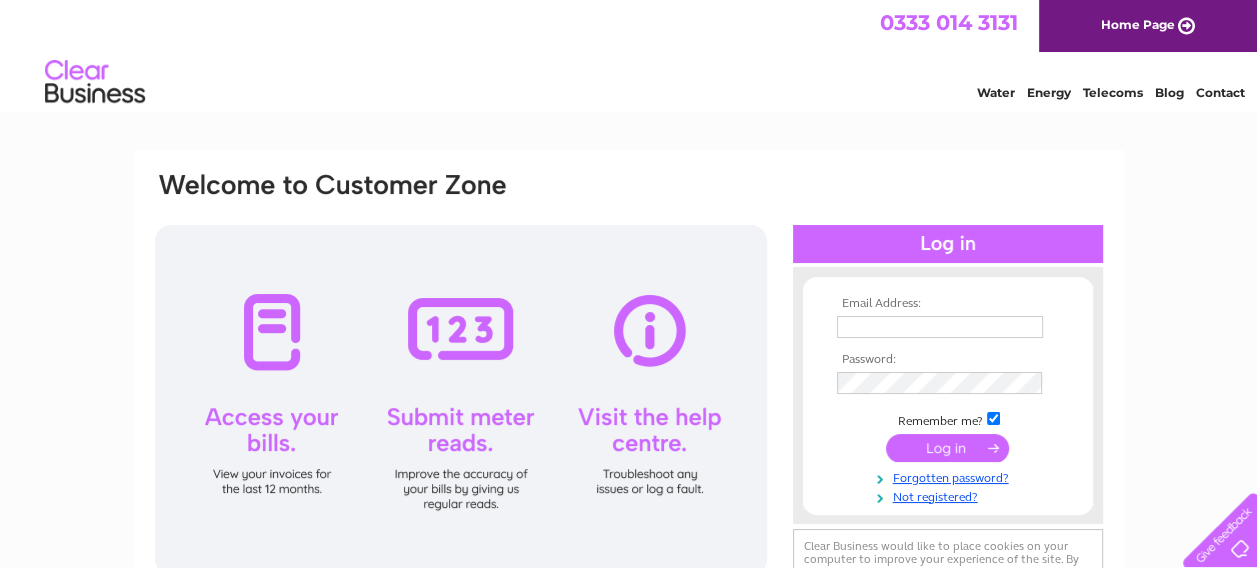 scroll, scrollTop: 0, scrollLeft: 0, axis: both 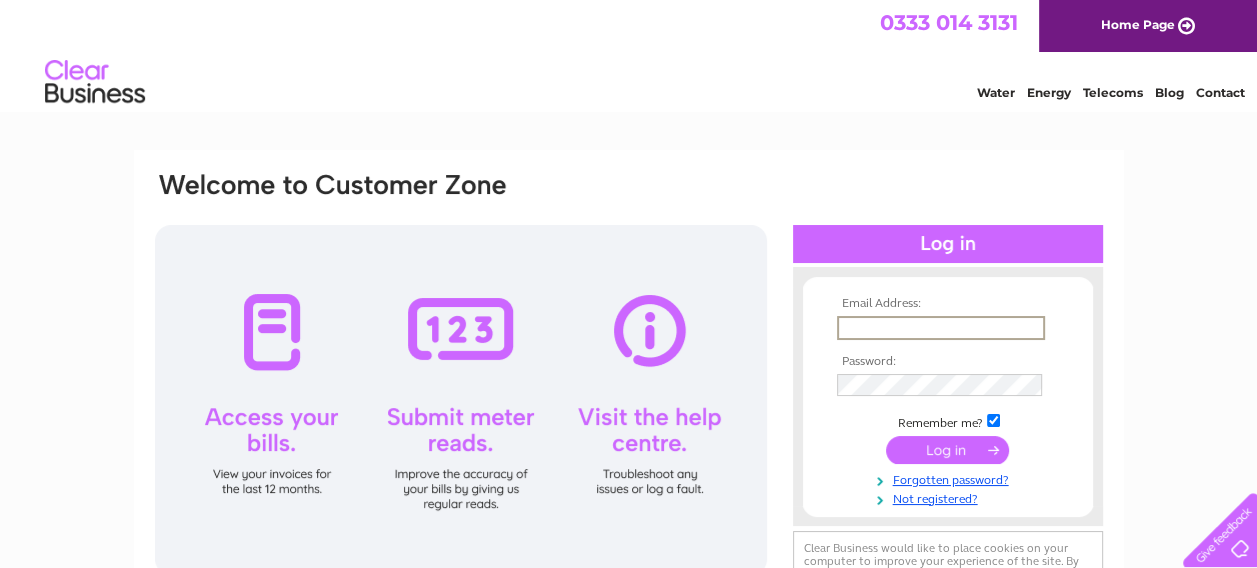 click at bounding box center [941, 328] 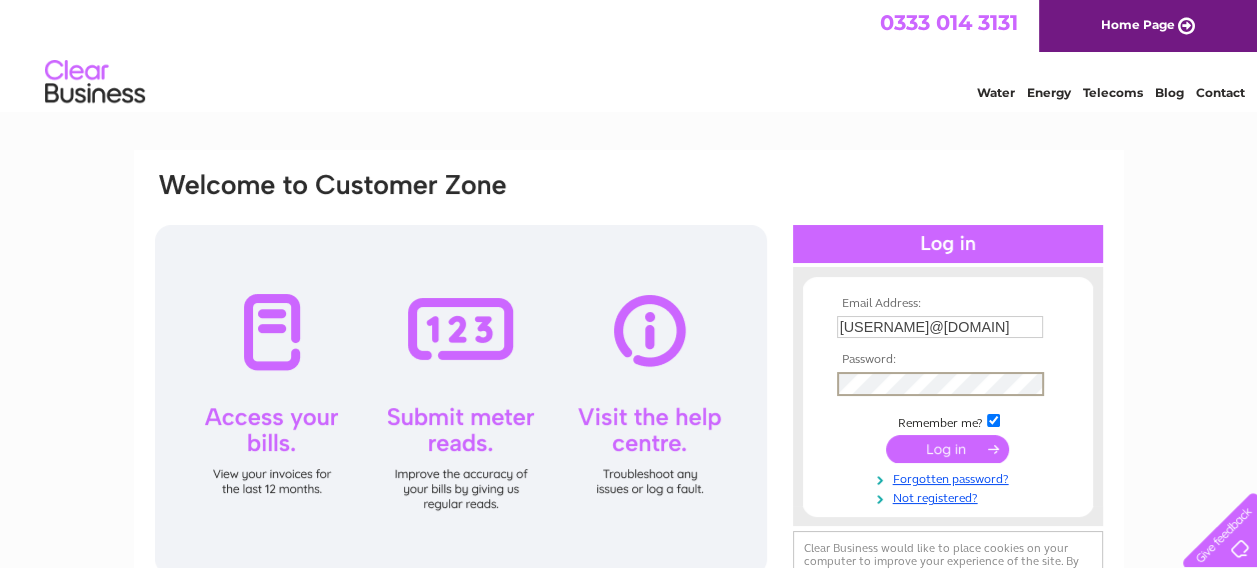 click at bounding box center [947, 449] 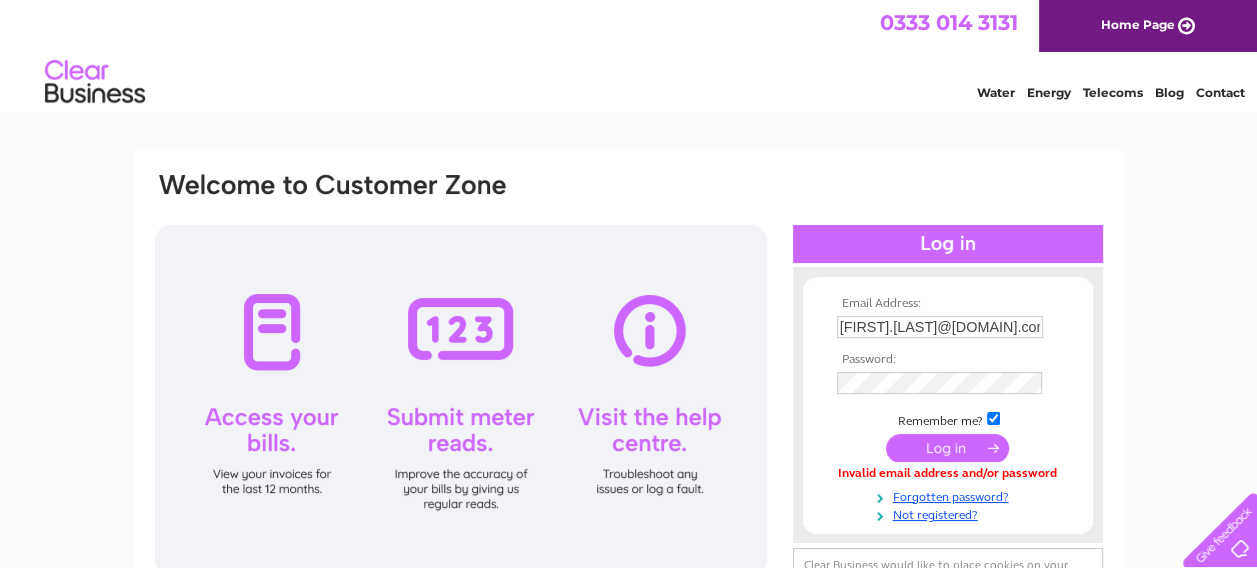 scroll, scrollTop: 0, scrollLeft: 0, axis: both 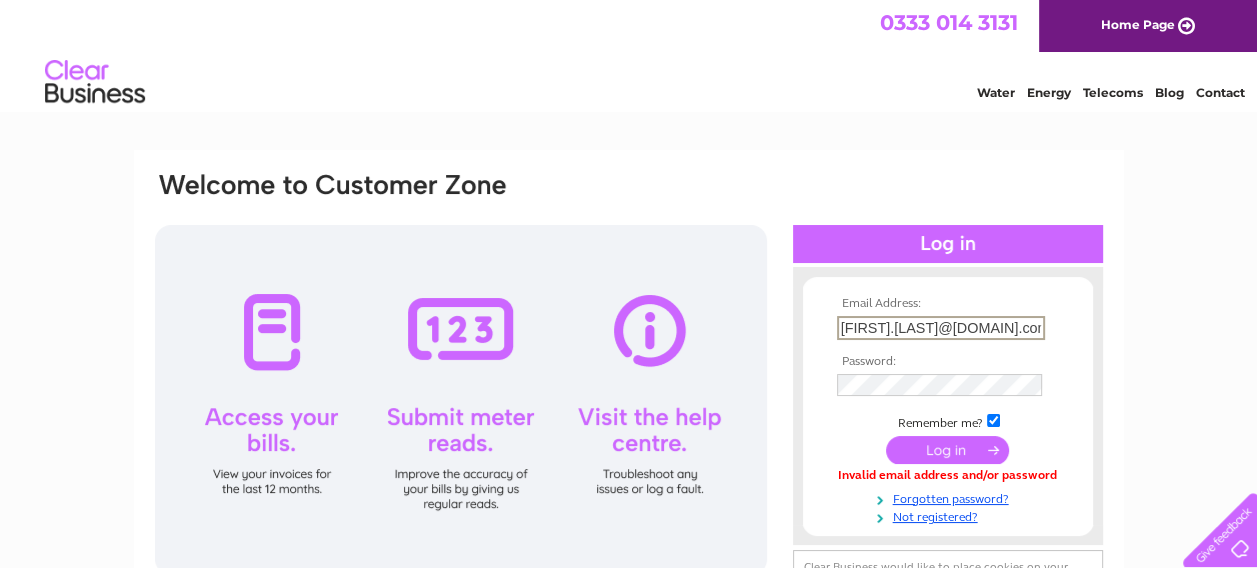 drag, startPoint x: 1030, startPoint y: 329, endPoint x: 743, endPoint y: 292, distance: 289.37518 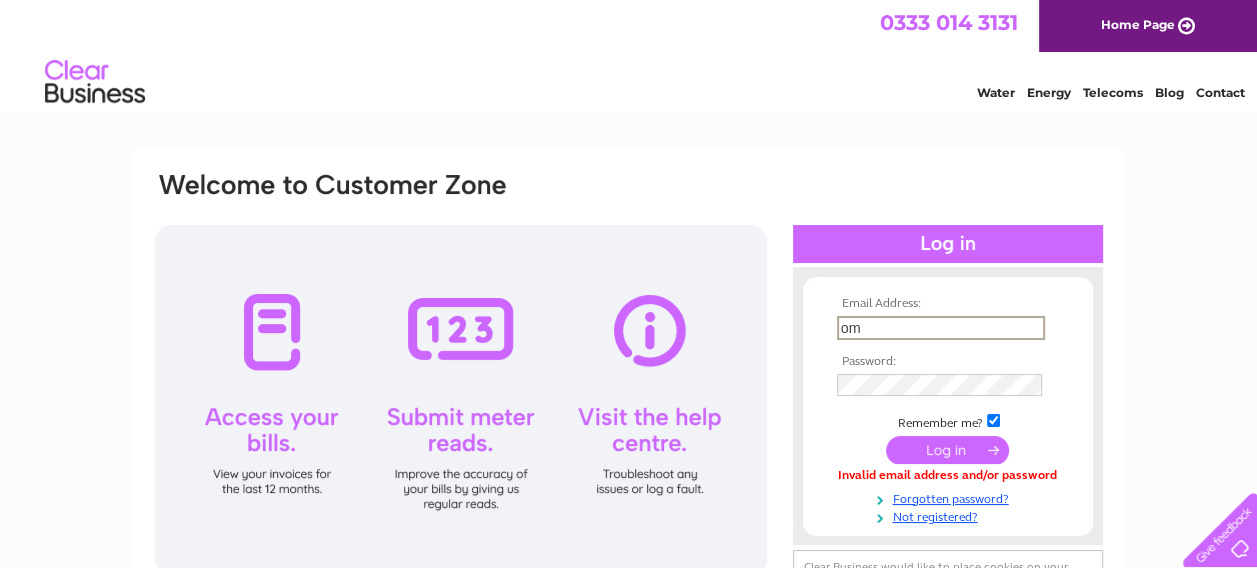 type on "m" 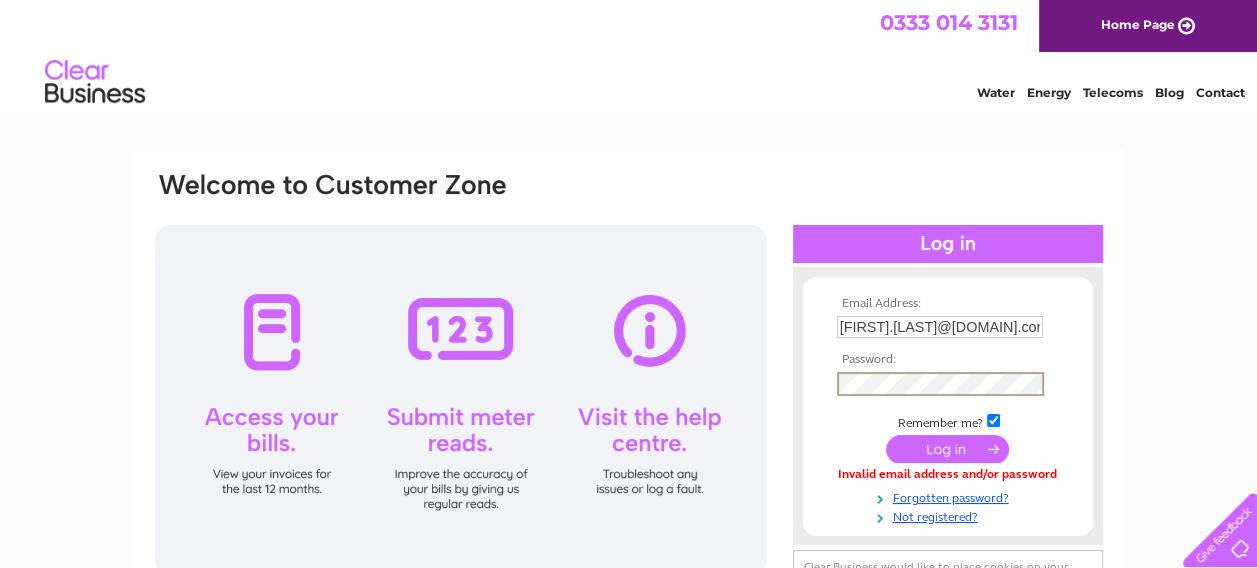 click on "Jenny.Ingram@ledinghamchalmers.com" at bounding box center (940, 327) 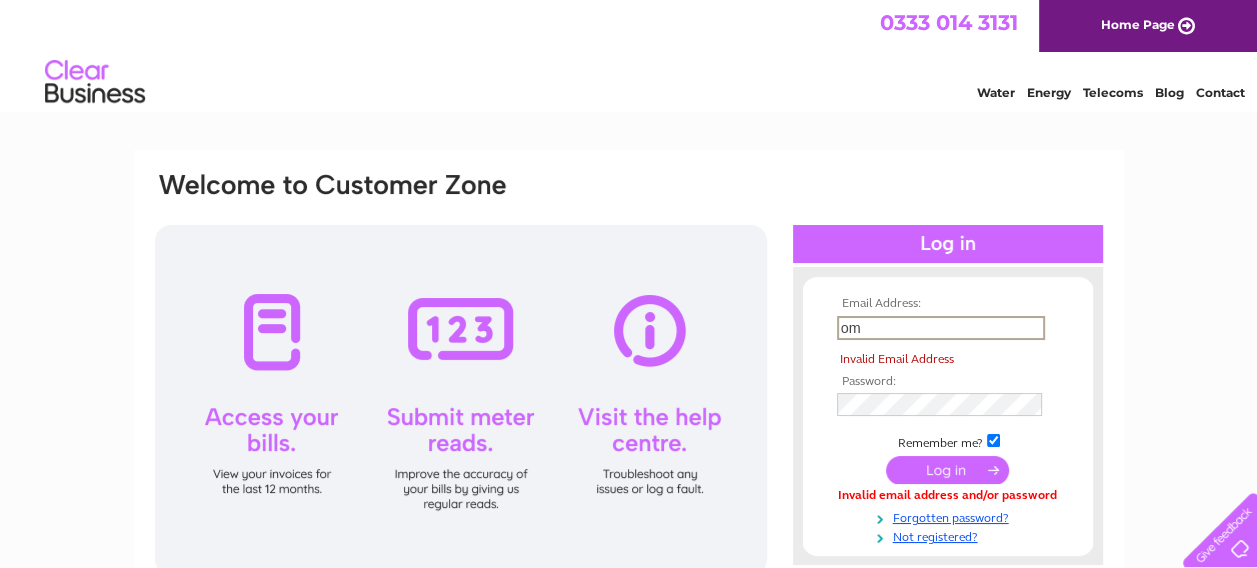 type on "m" 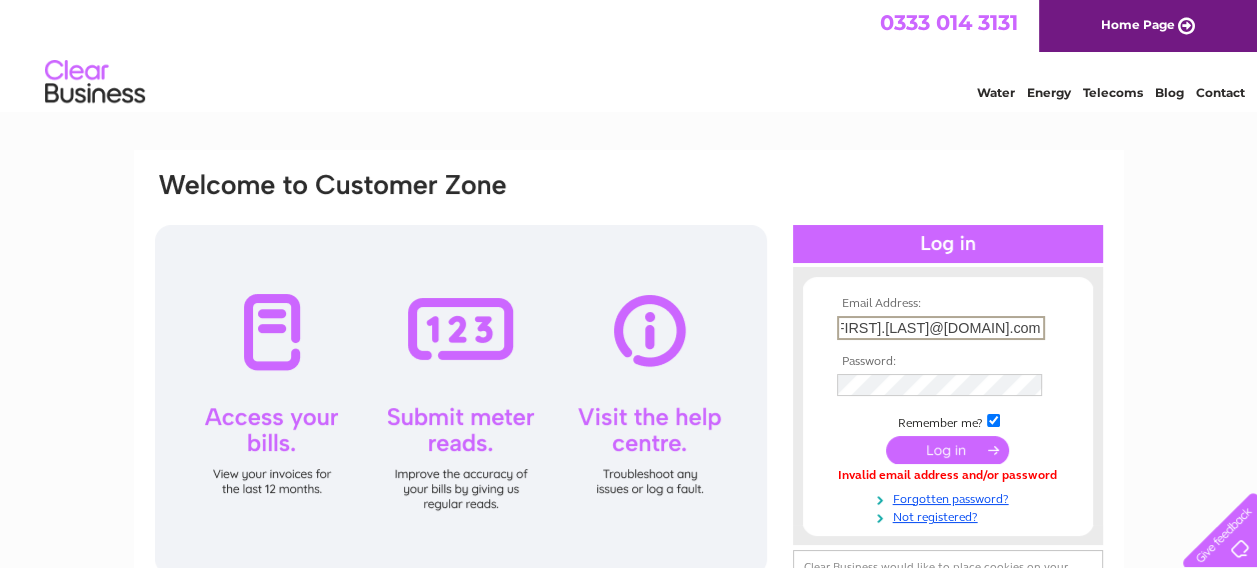 scroll, scrollTop: 0, scrollLeft: 51, axis: horizontal 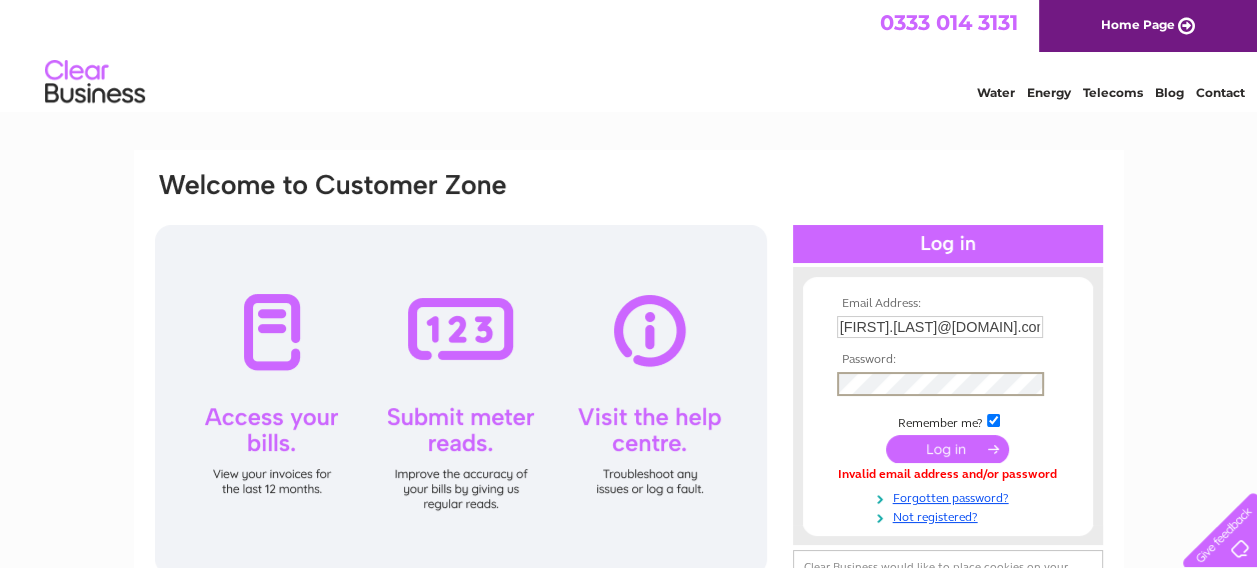 click at bounding box center [947, 449] 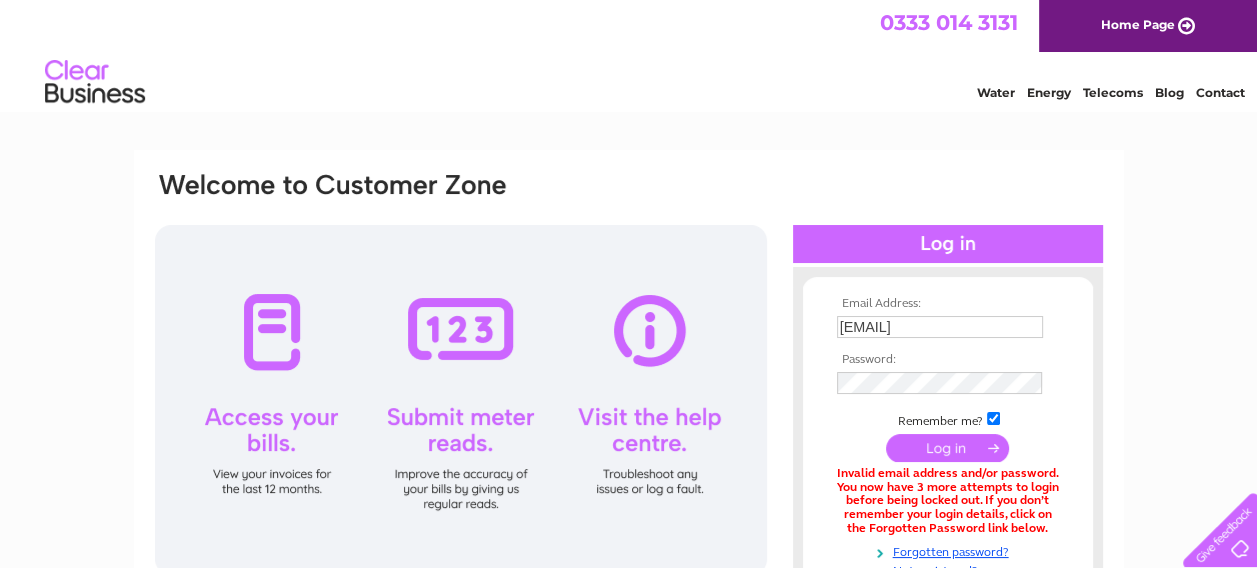 scroll, scrollTop: 0, scrollLeft: 0, axis: both 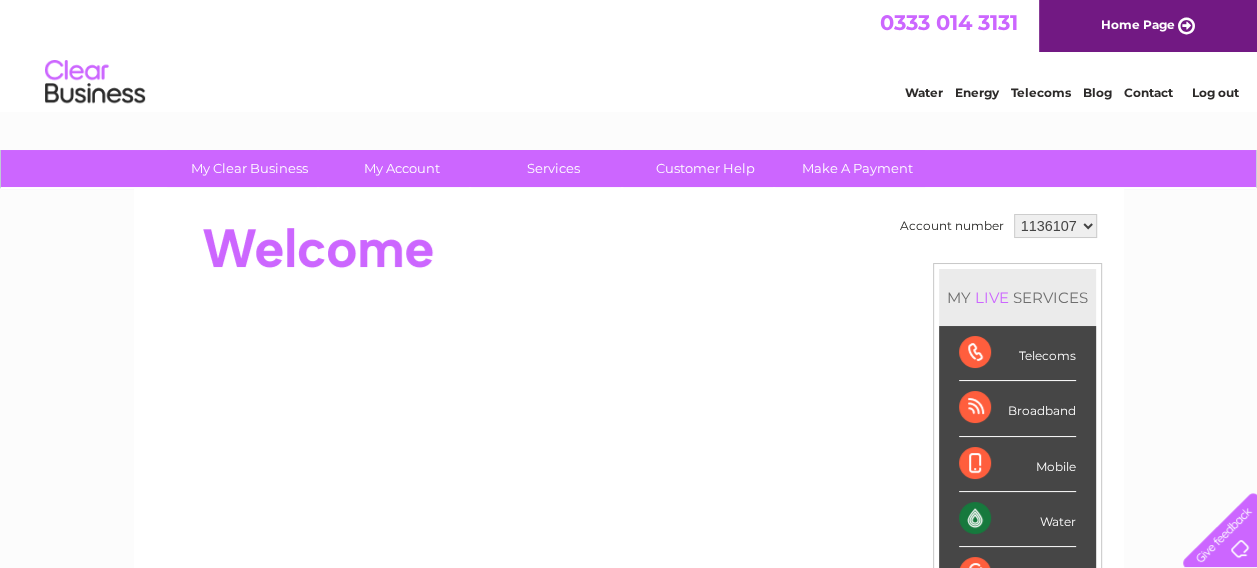 click on "1136107" at bounding box center [1055, 226] 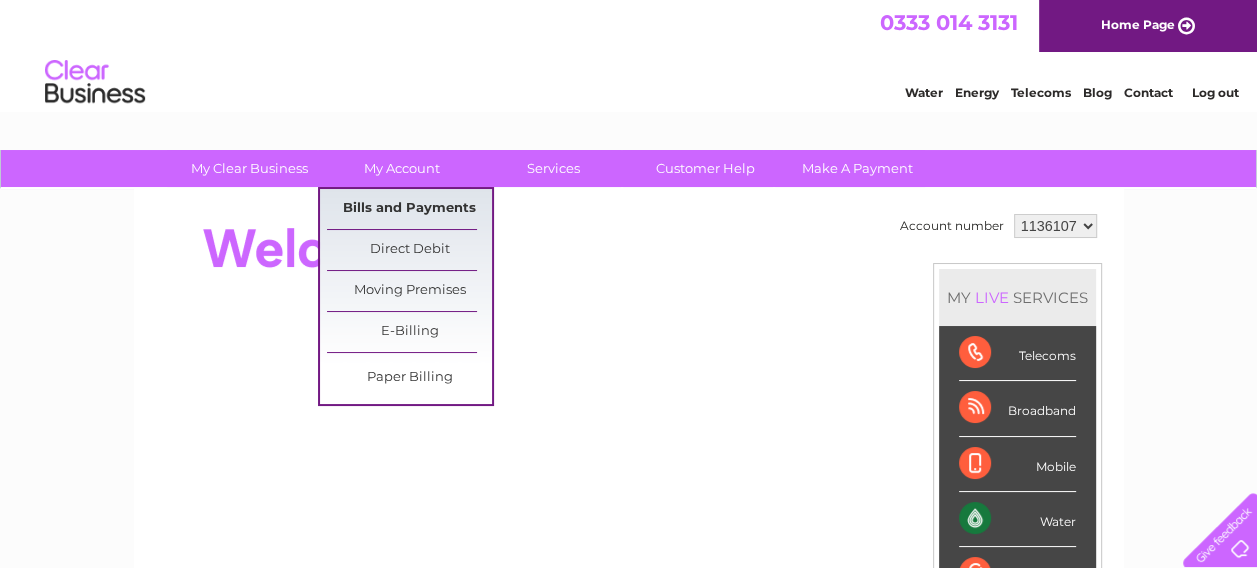 click on "Bills and Payments" at bounding box center [409, 209] 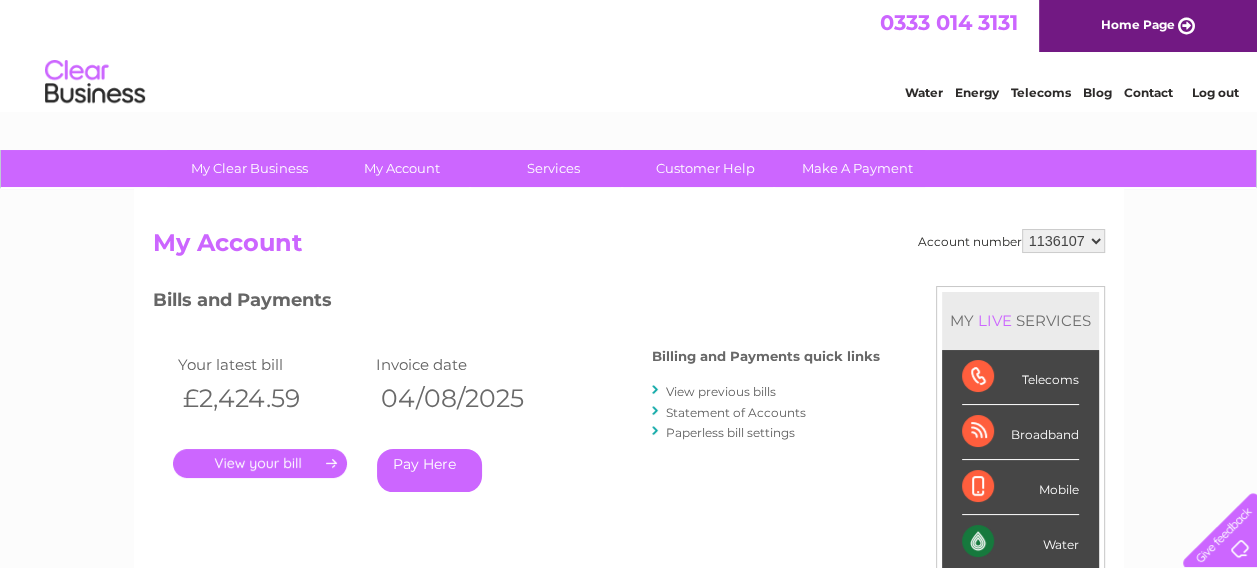 scroll, scrollTop: 0, scrollLeft: 0, axis: both 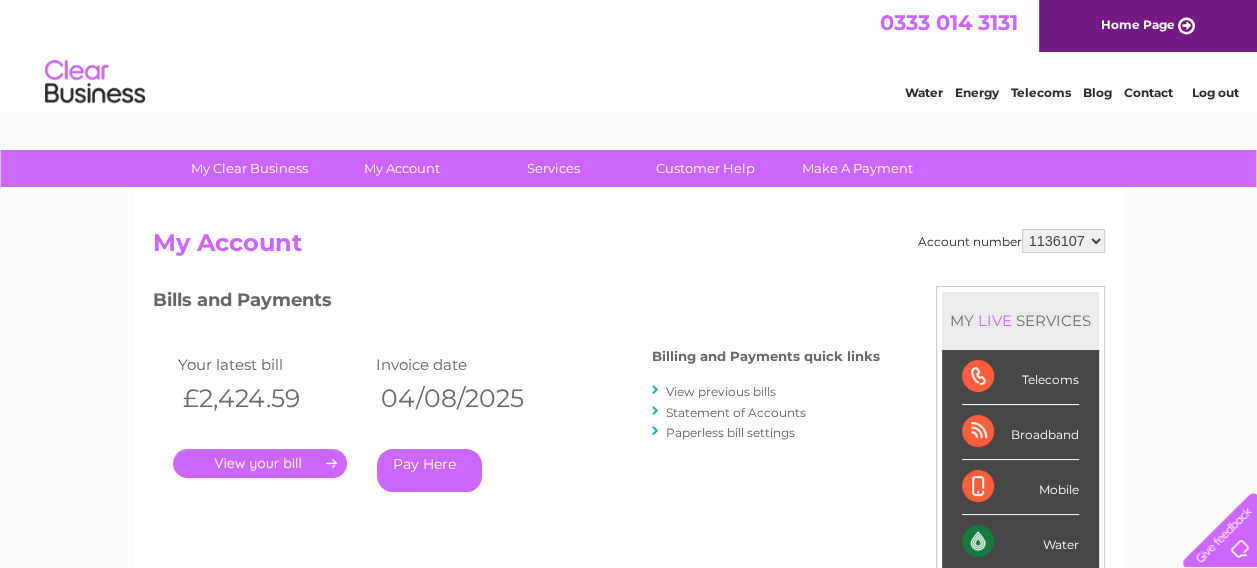 click on "." at bounding box center [260, 463] 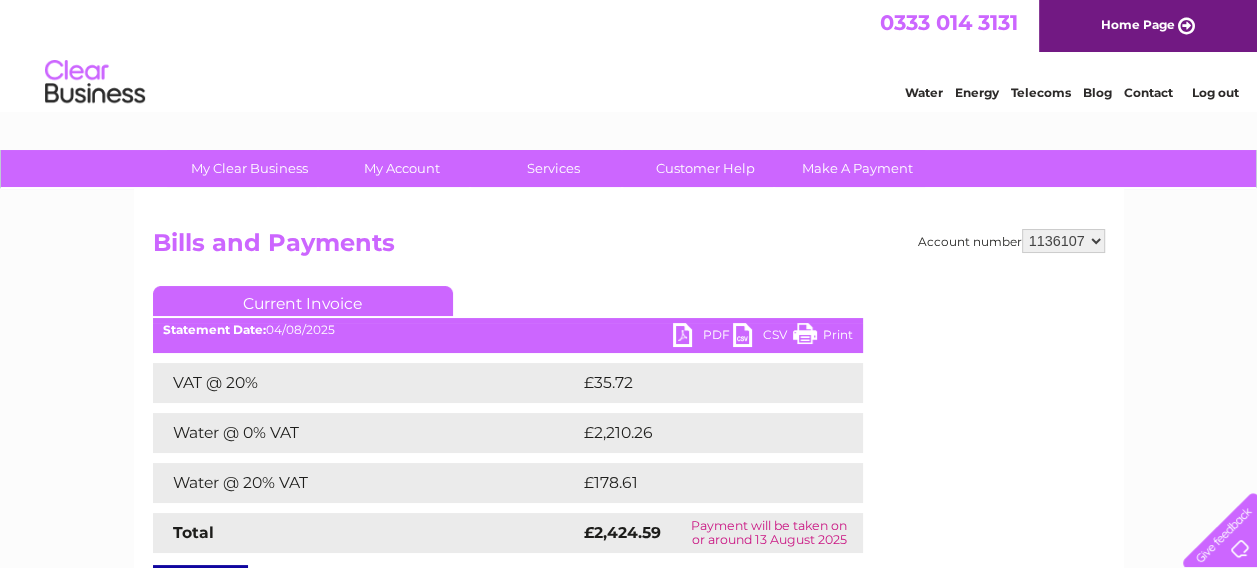 scroll, scrollTop: 0, scrollLeft: 0, axis: both 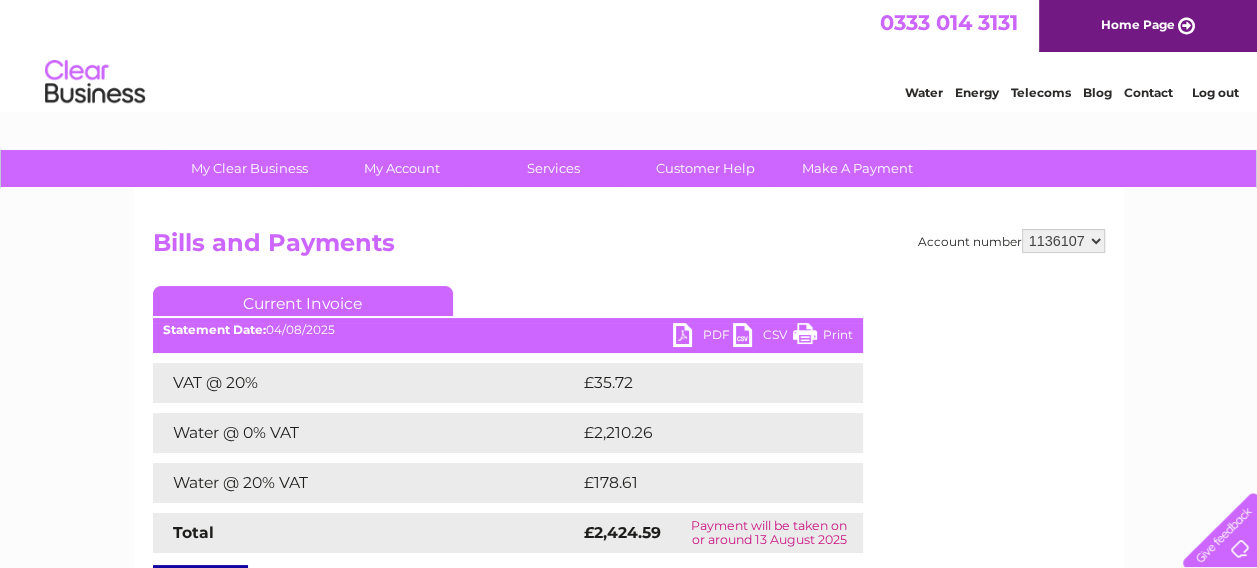 click on "PDF" at bounding box center [703, 337] 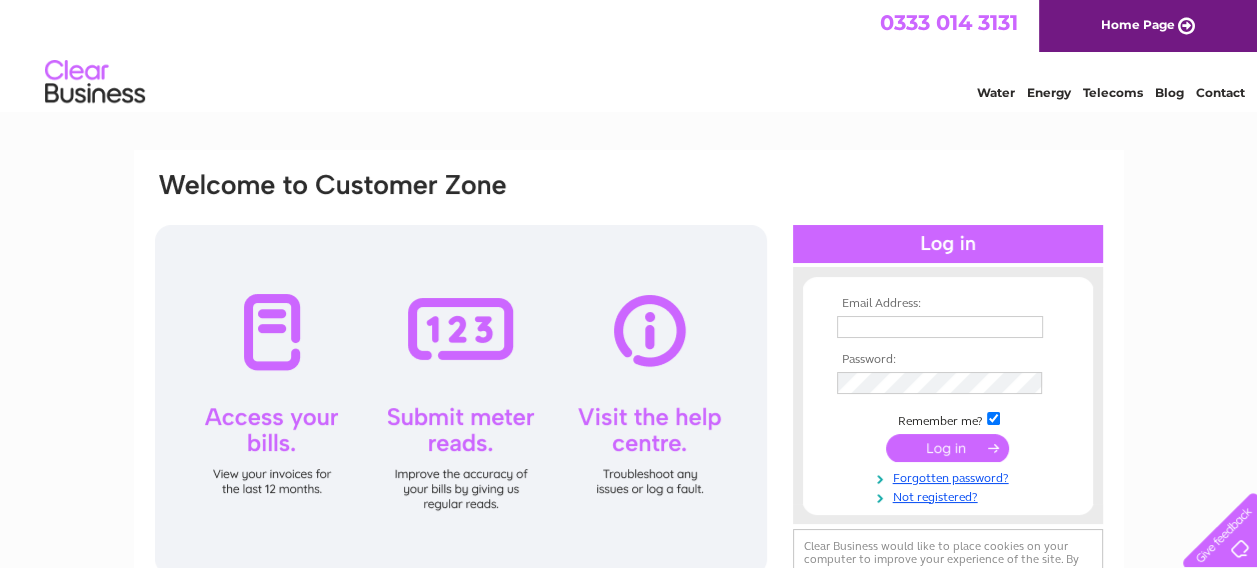 scroll, scrollTop: 0, scrollLeft: 0, axis: both 